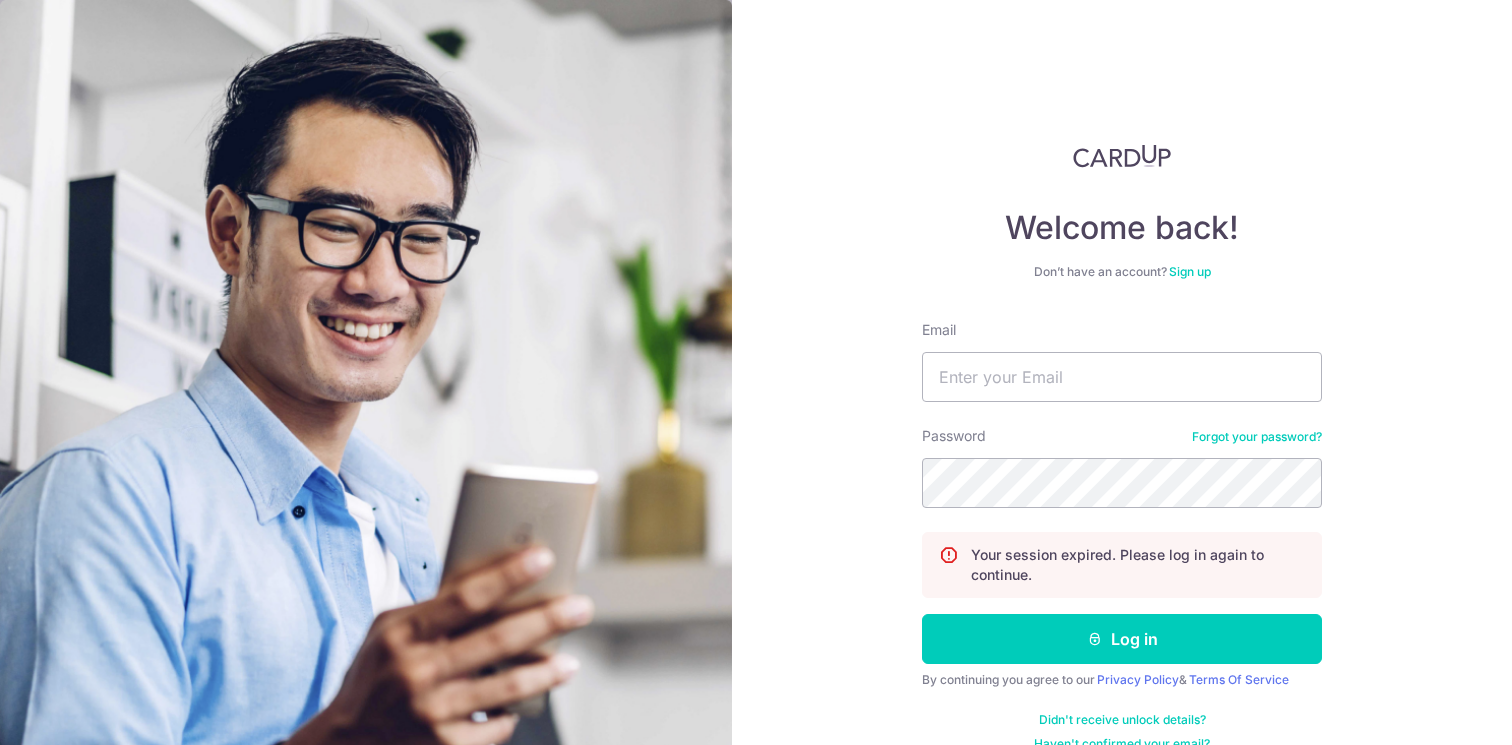 scroll, scrollTop: 0, scrollLeft: 0, axis: both 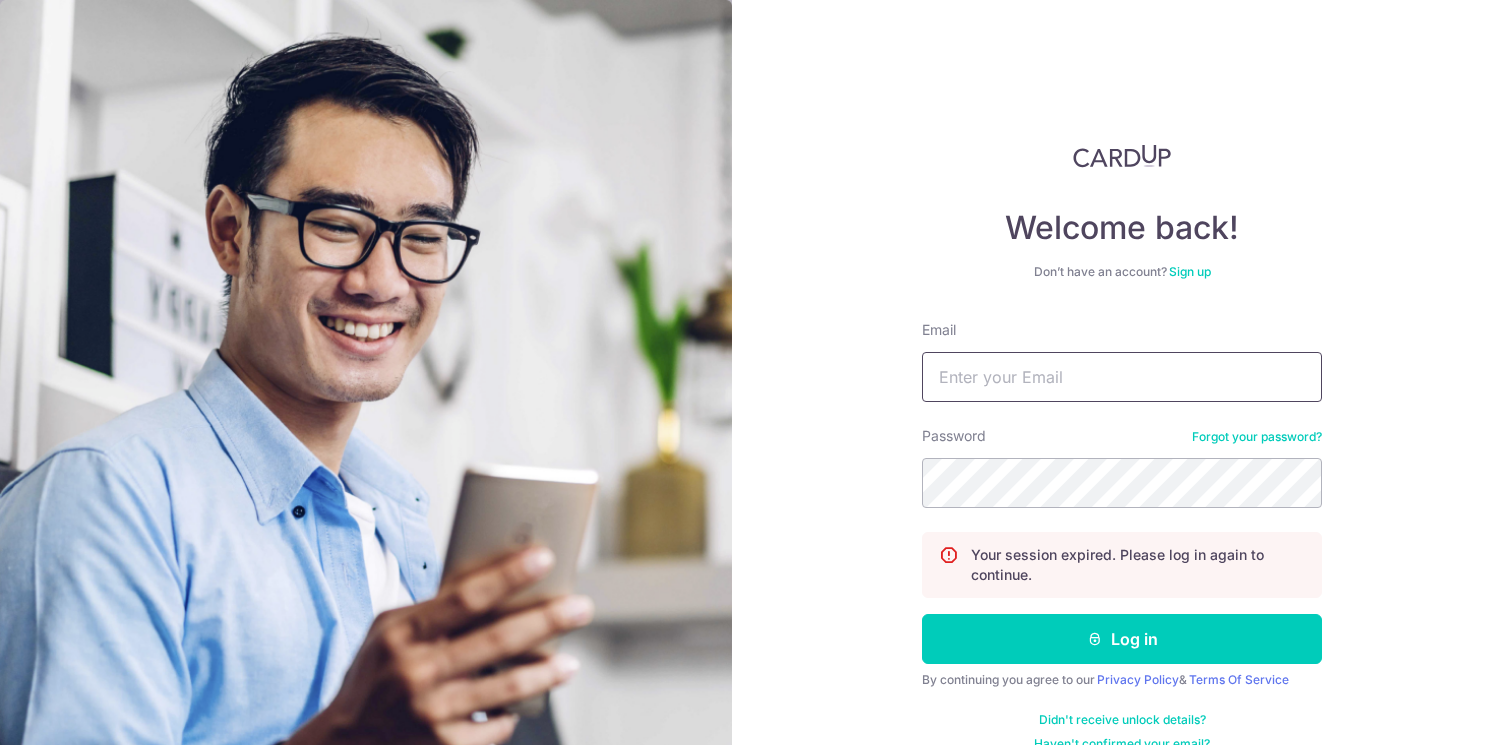 click on "Email" at bounding box center (1122, 377) 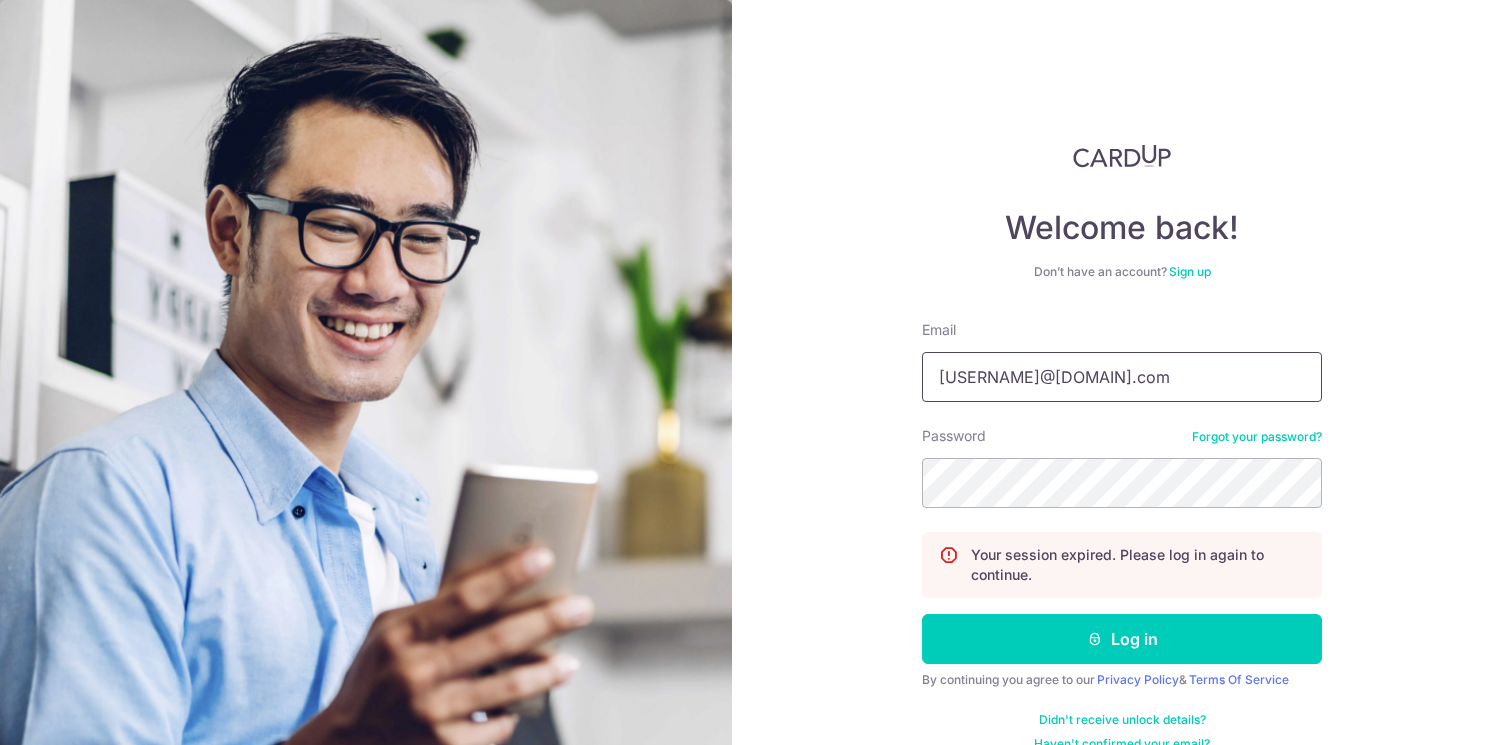 type on "[USERNAME]@[DOMAIN].com" 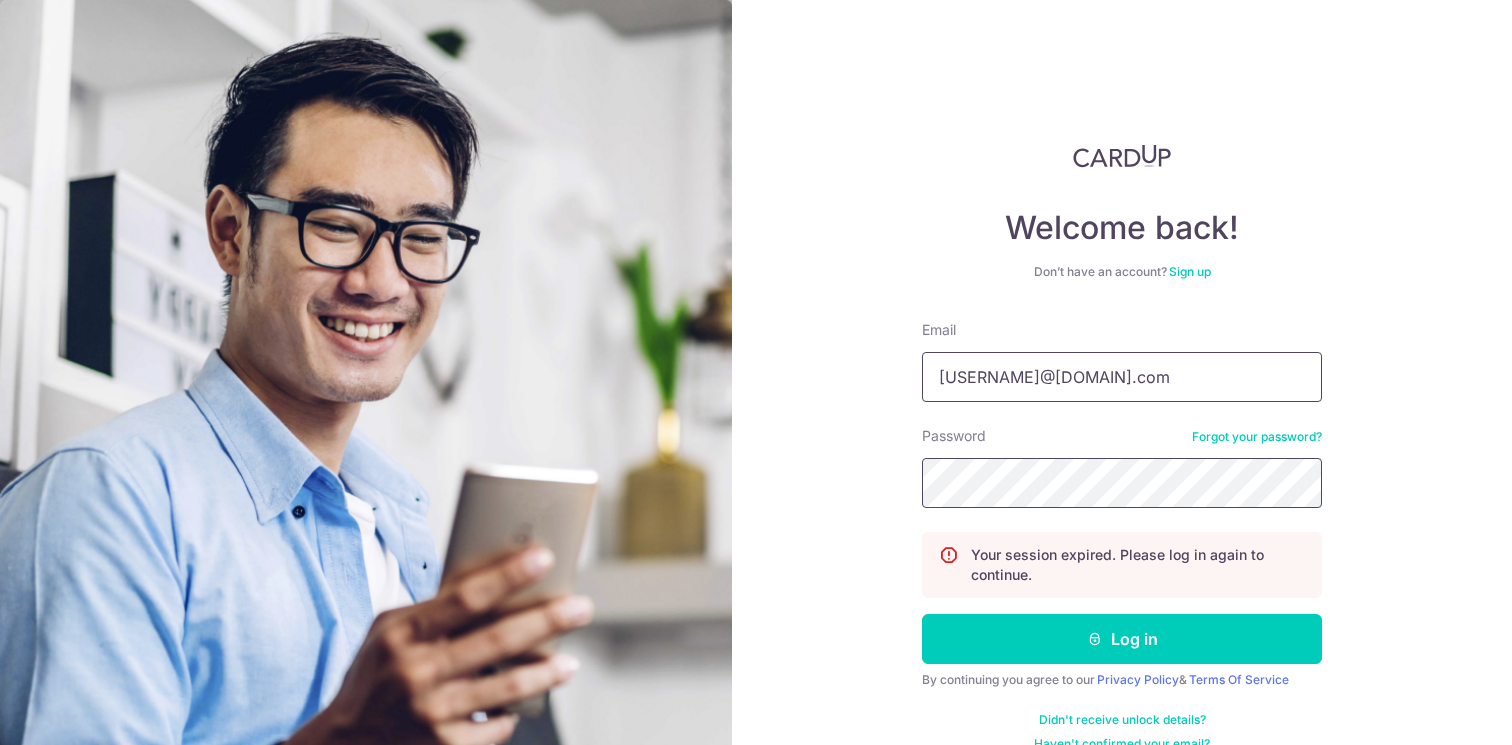 click on "Log in" at bounding box center [1122, 639] 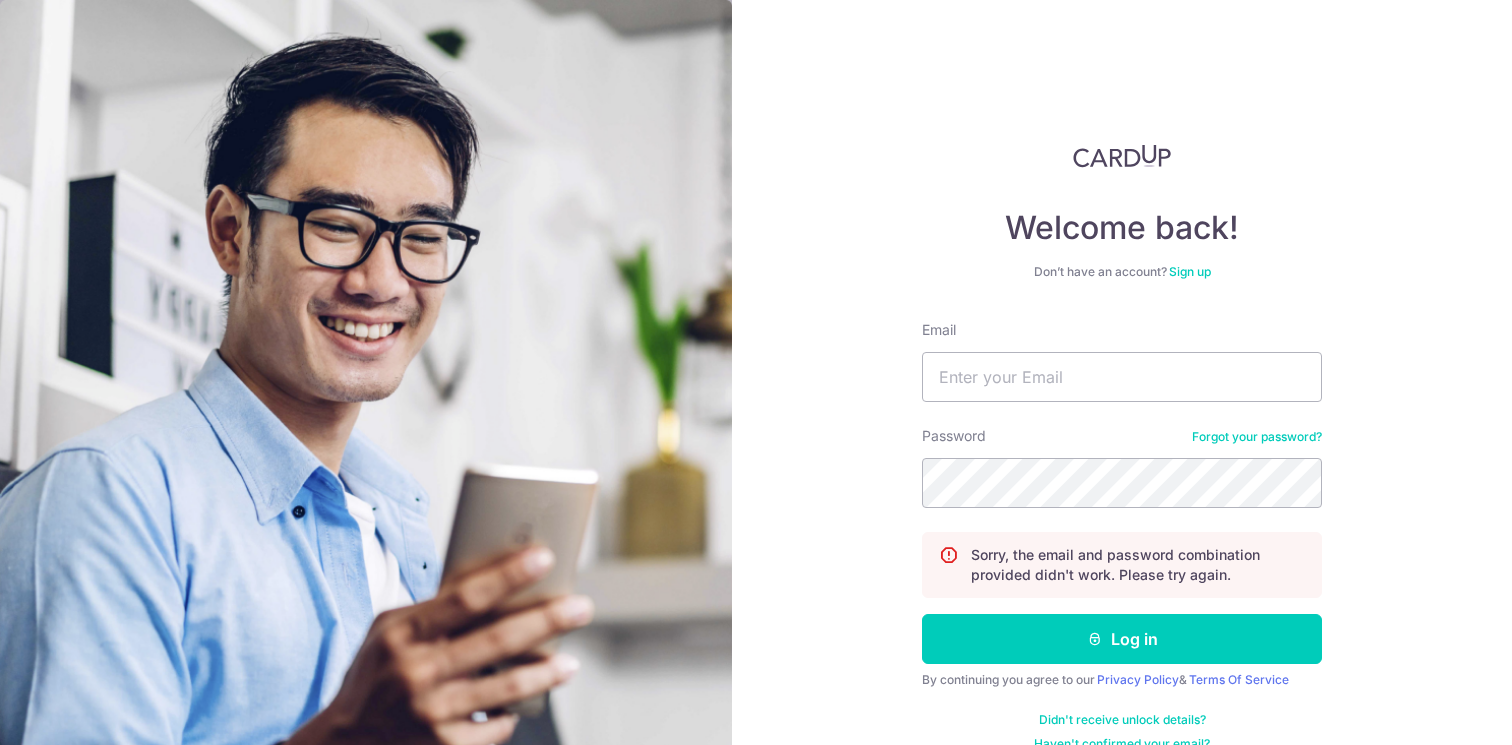 scroll, scrollTop: 0, scrollLeft: 0, axis: both 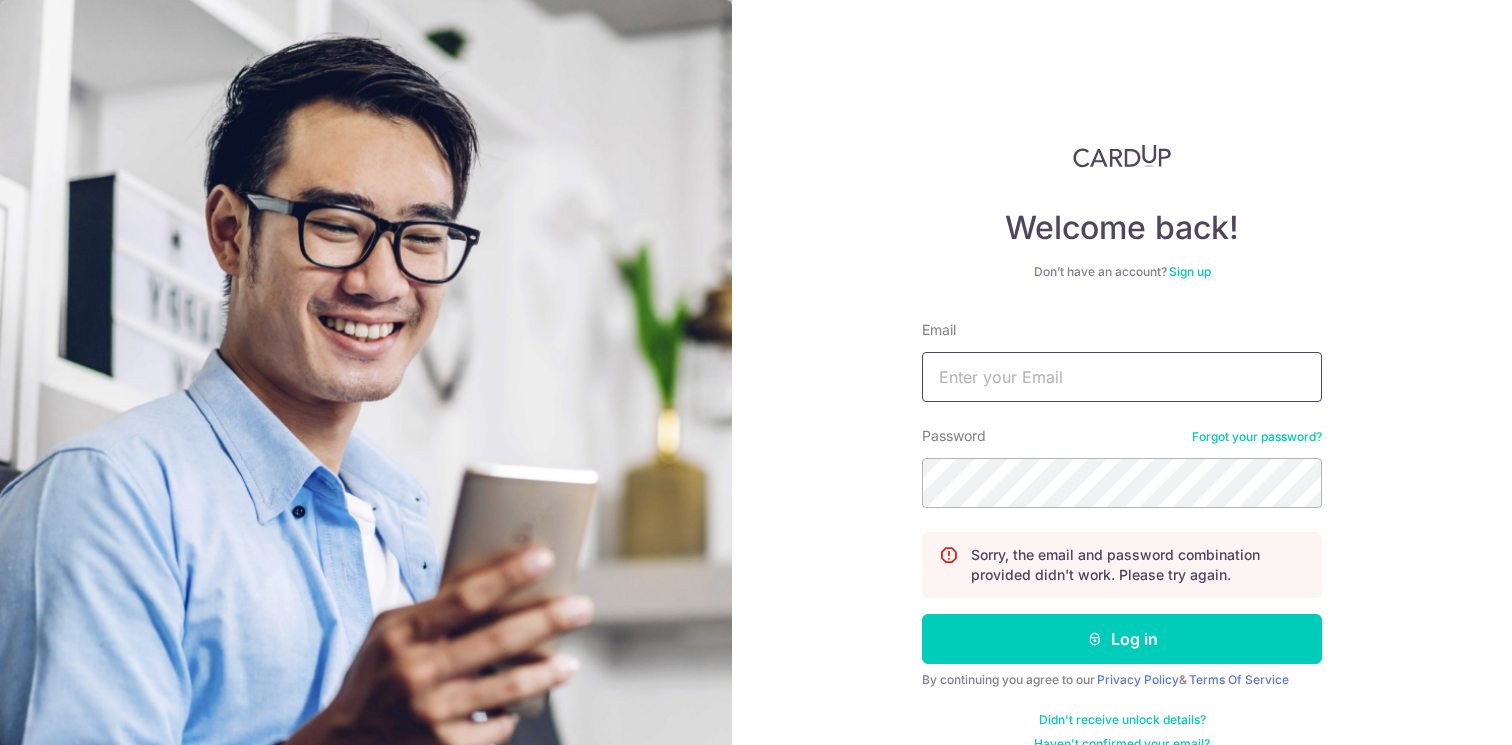 click on "Email" at bounding box center (1122, 377) 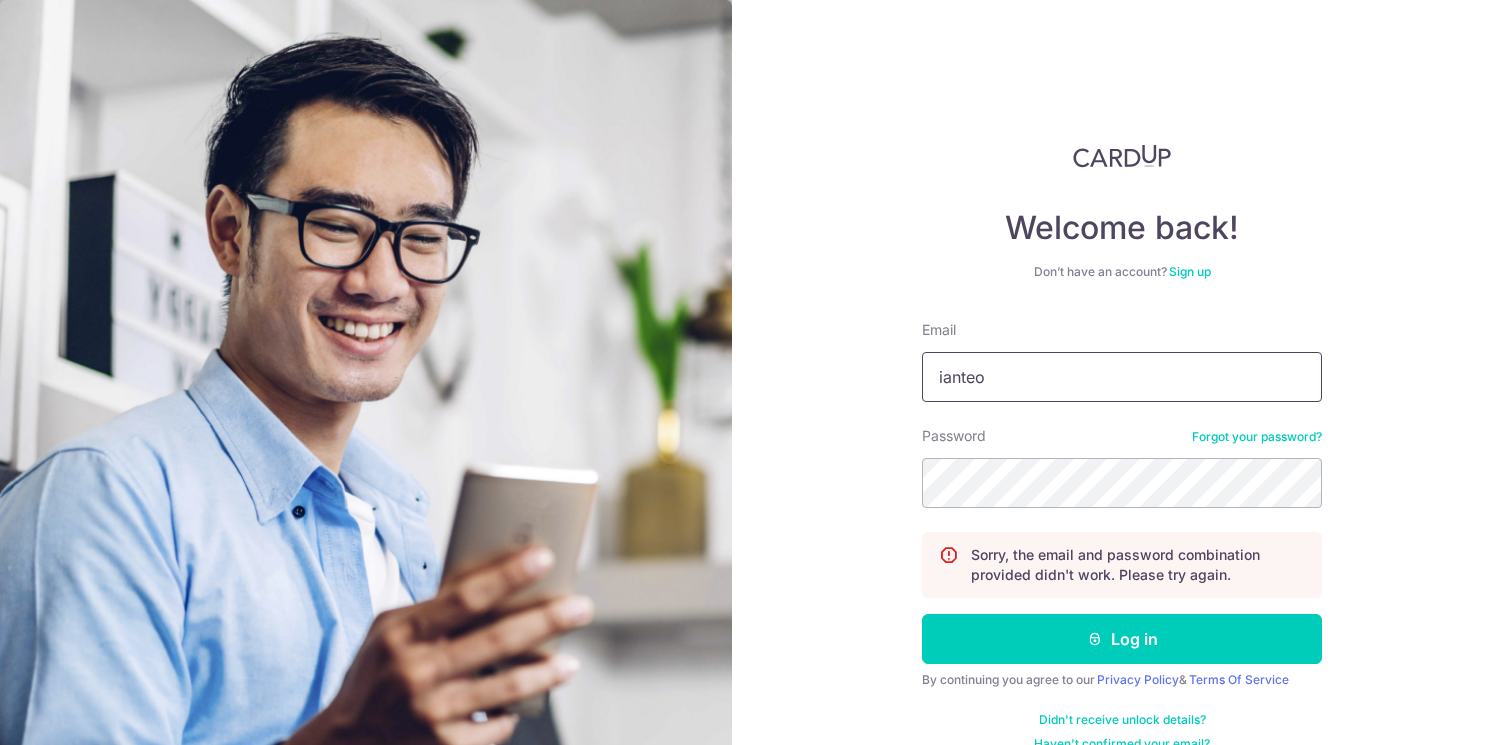 type on "[EMAIL]" 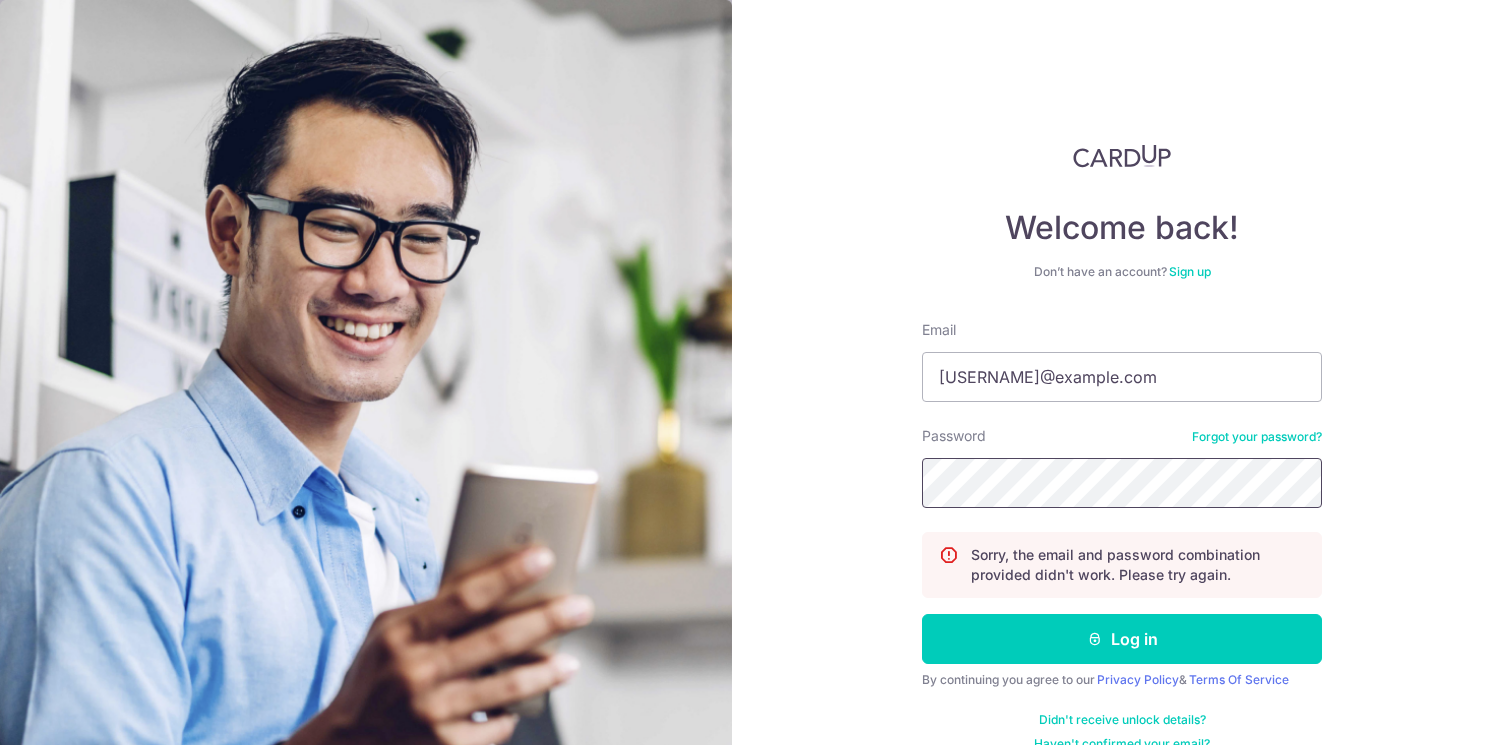 click on "Log in" at bounding box center (1122, 639) 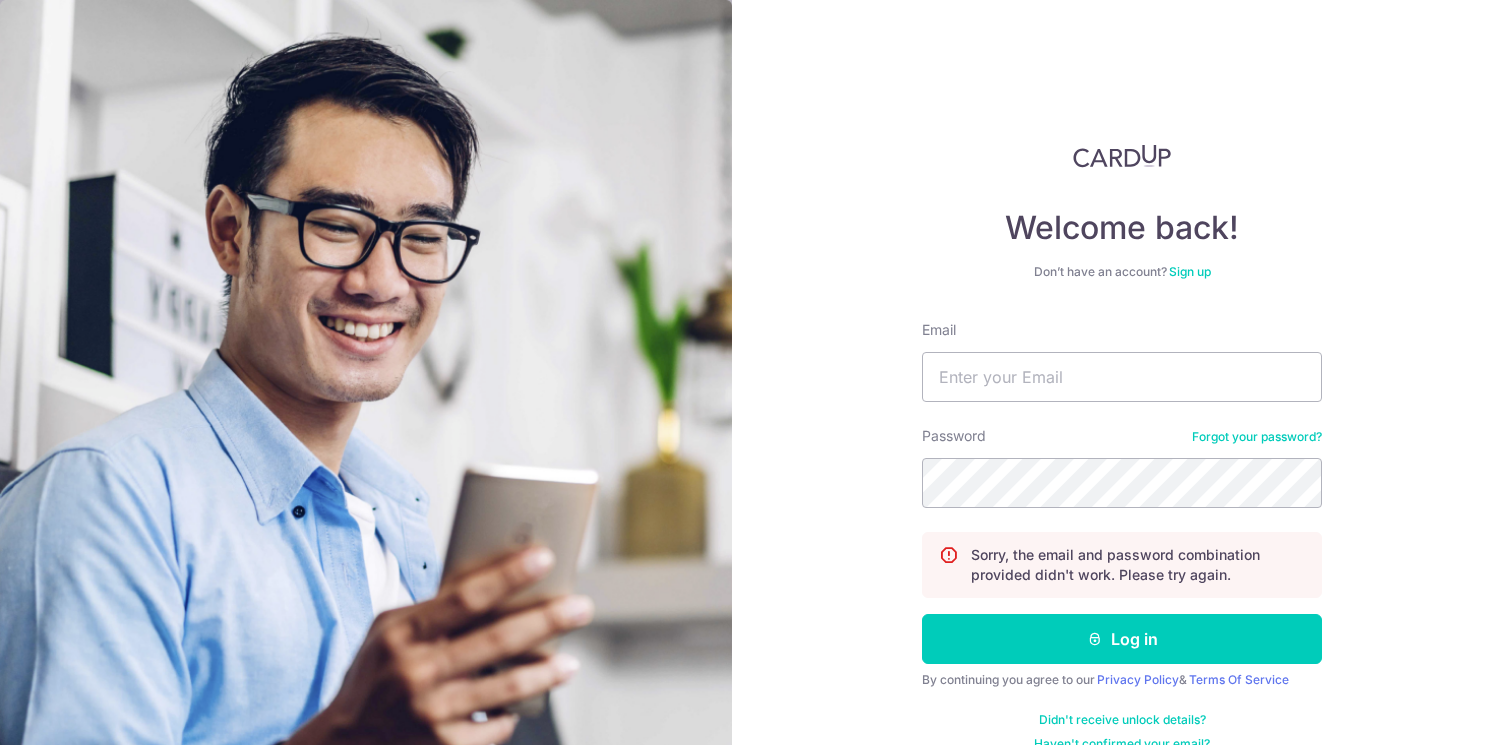 scroll, scrollTop: 0, scrollLeft: 0, axis: both 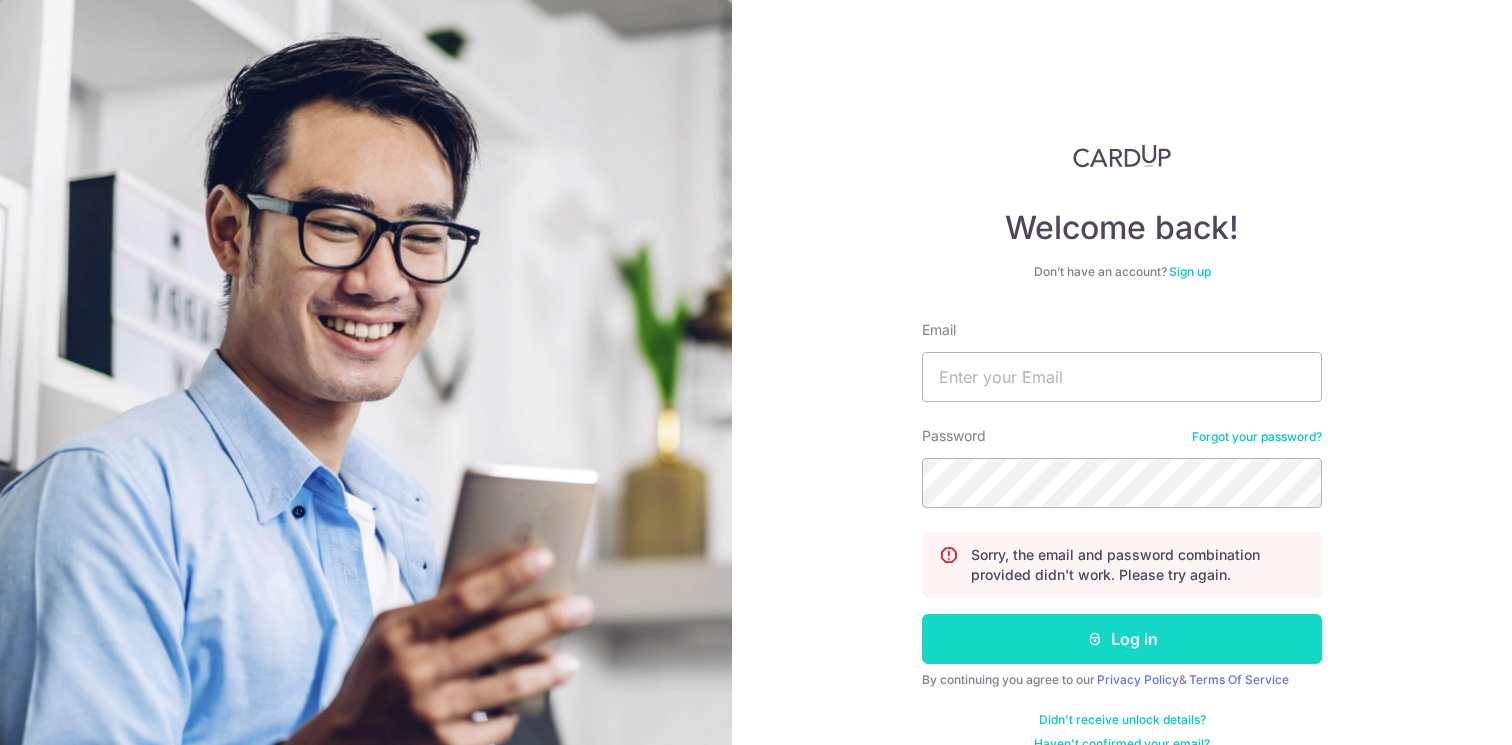 click on "Log in" at bounding box center [1122, 639] 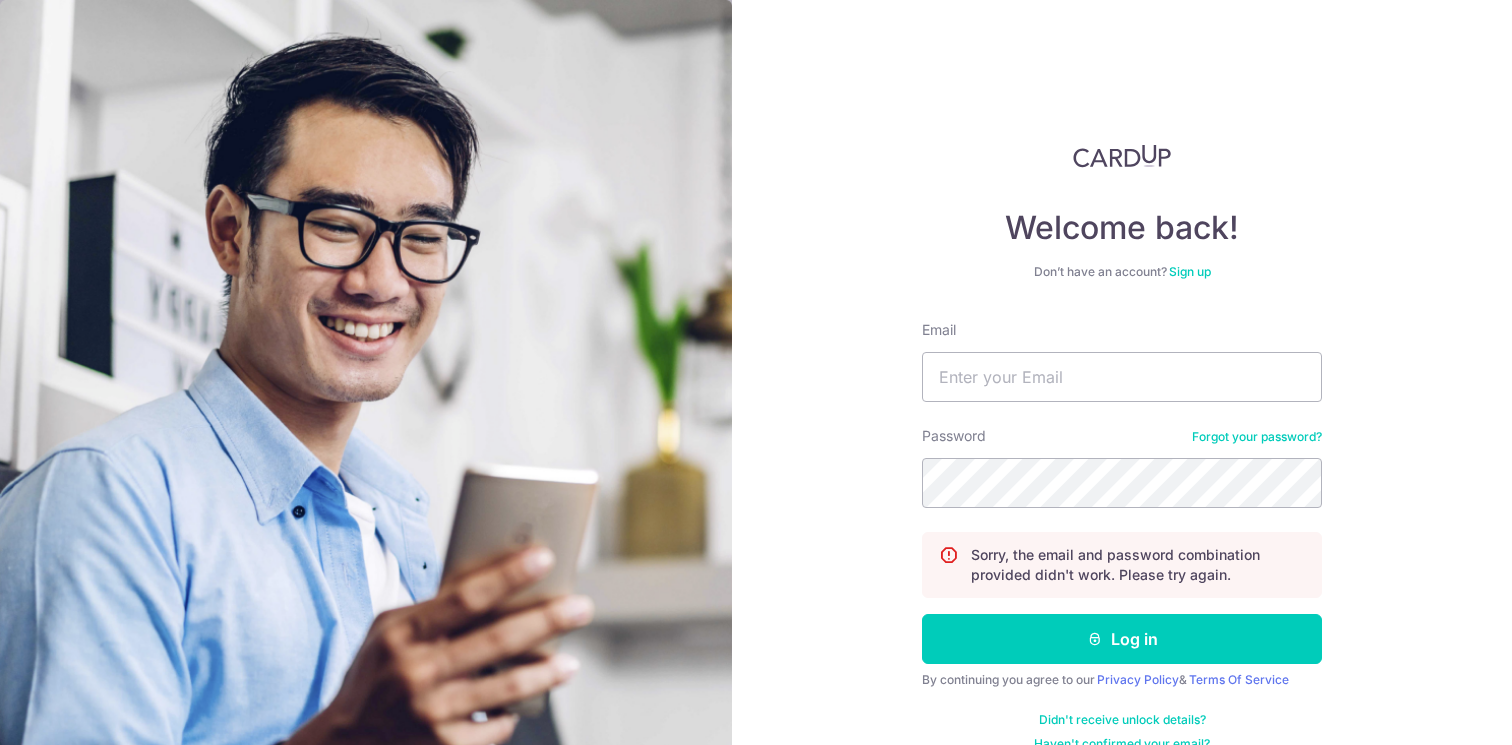 scroll, scrollTop: 0, scrollLeft: 0, axis: both 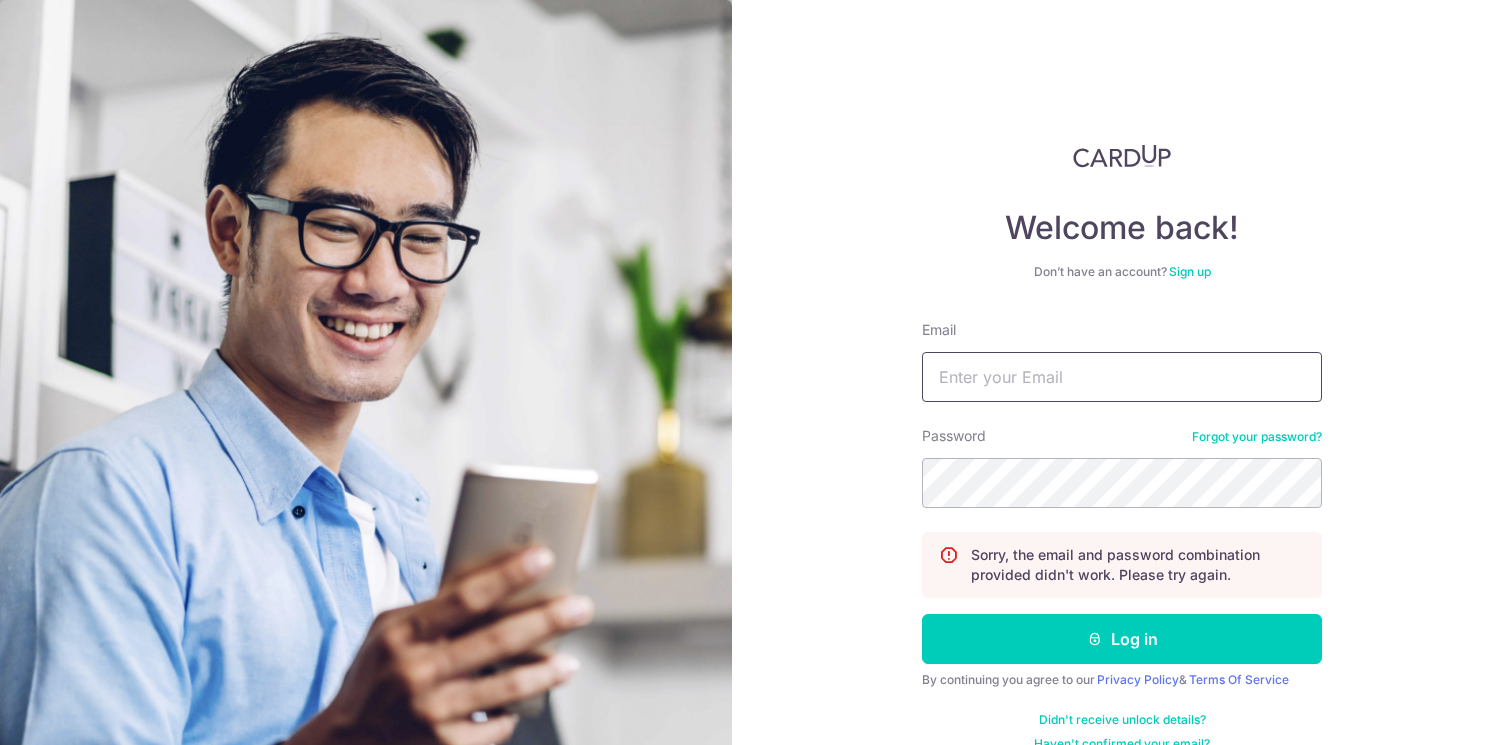 click on "Email" at bounding box center (1122, 377) 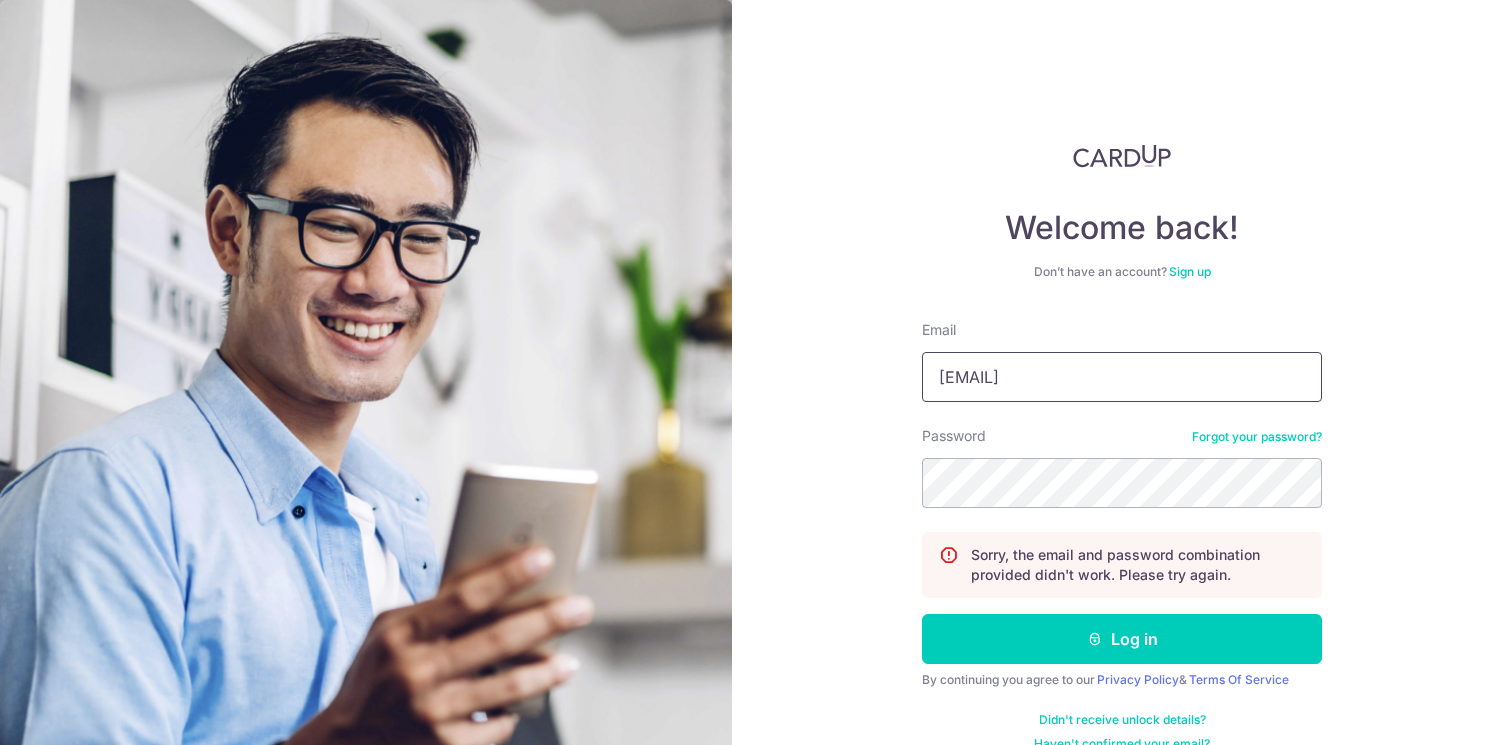 type on "[USERNAME]@[DOMAIN].com" 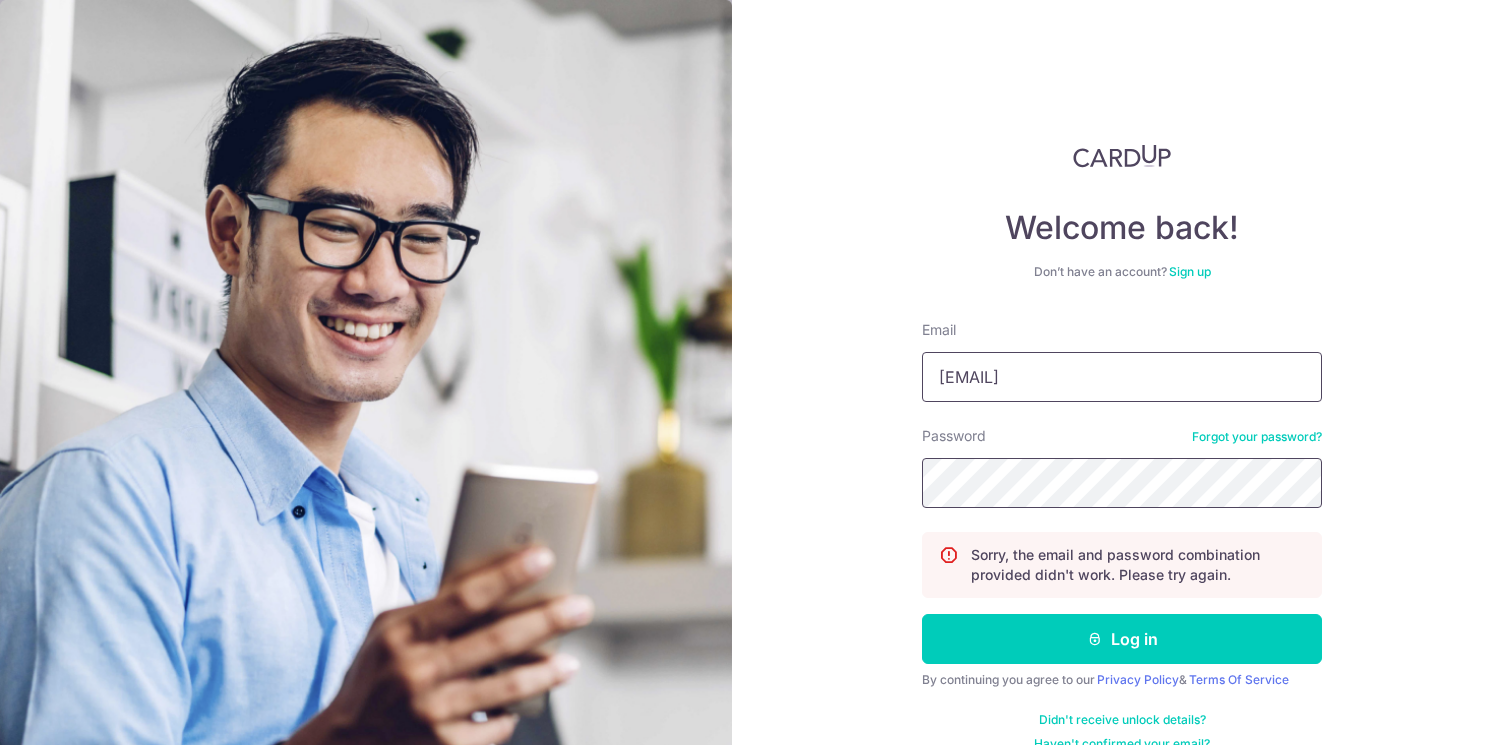 click on "Log in" at bounding box center [1122, 639] 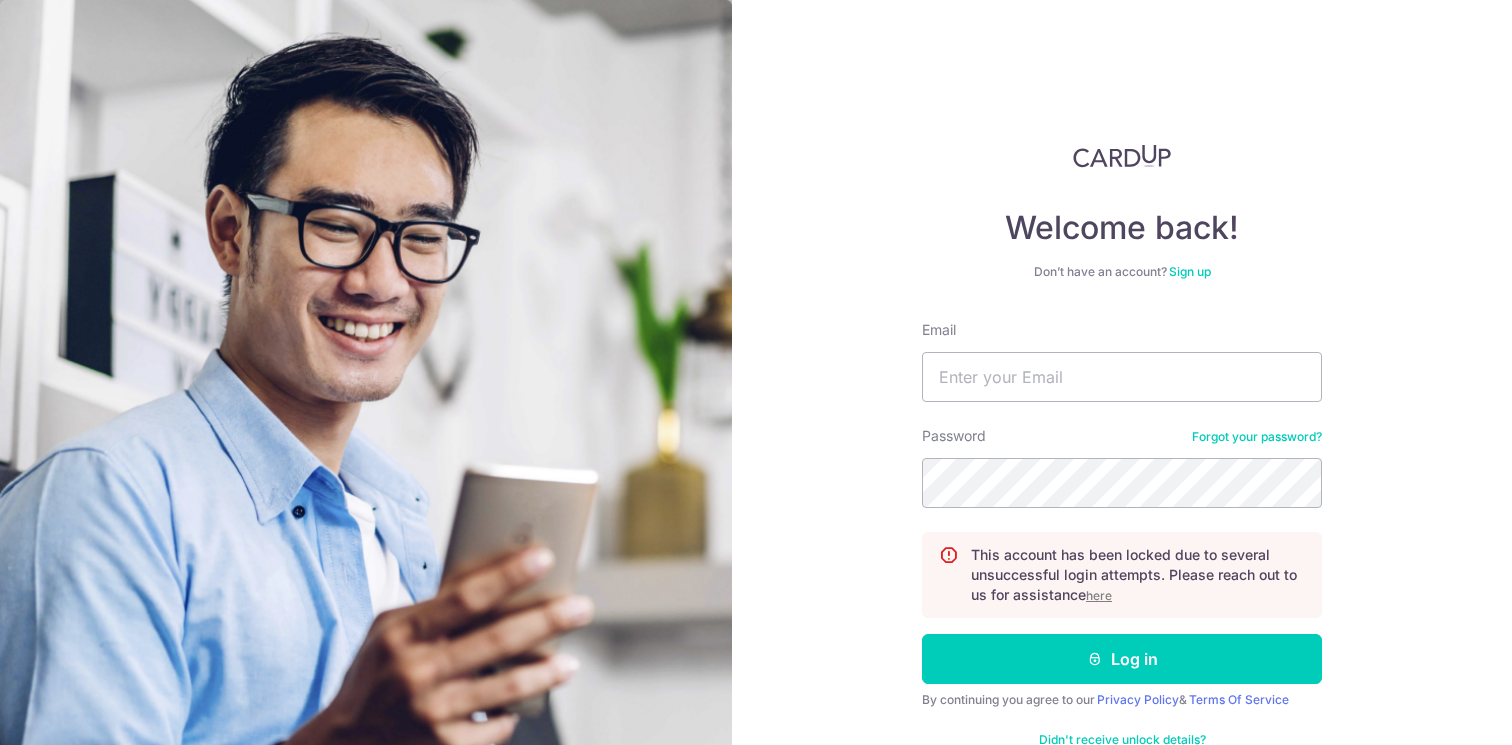 scroll, scrollTop: 0, scrollLeft: 0, axis: both 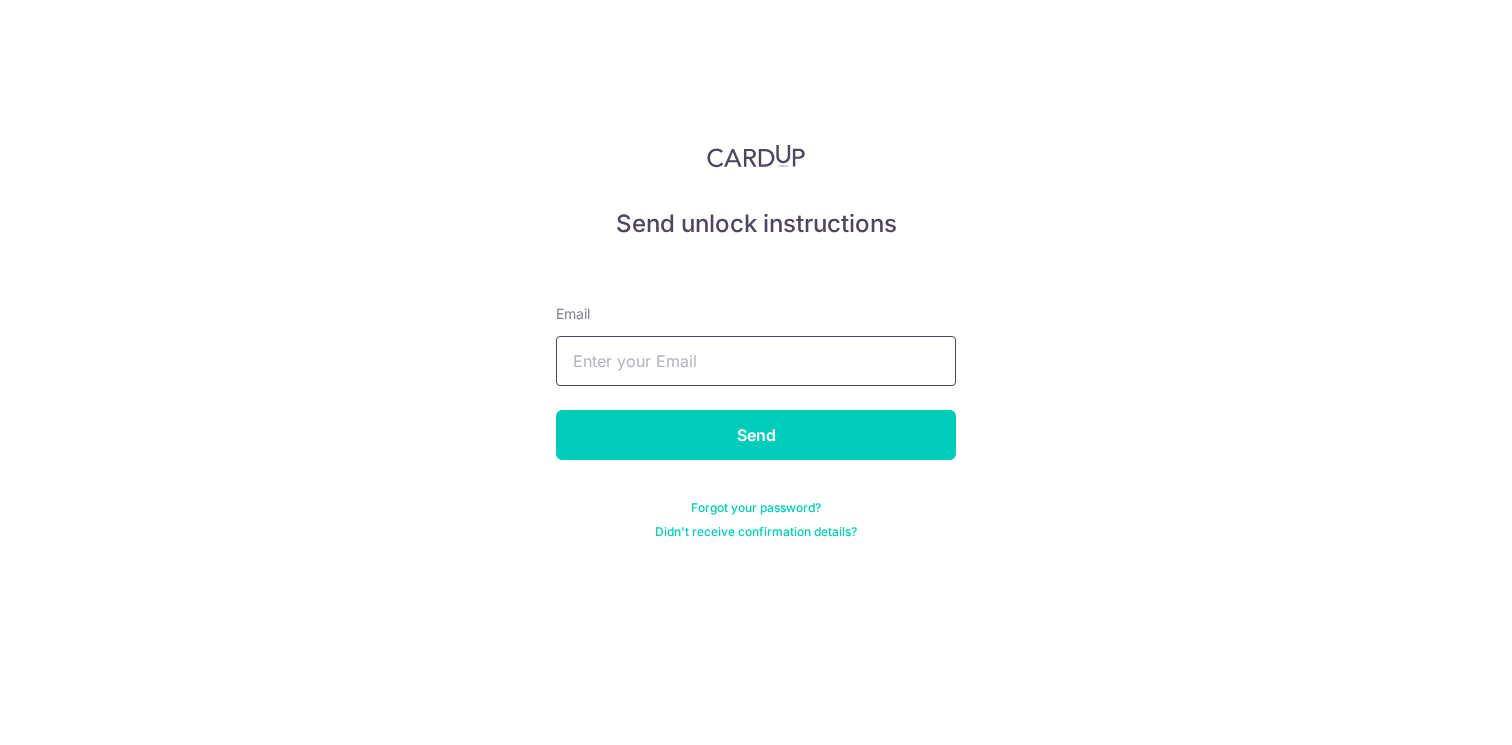 click at bounding box center (756, 361) 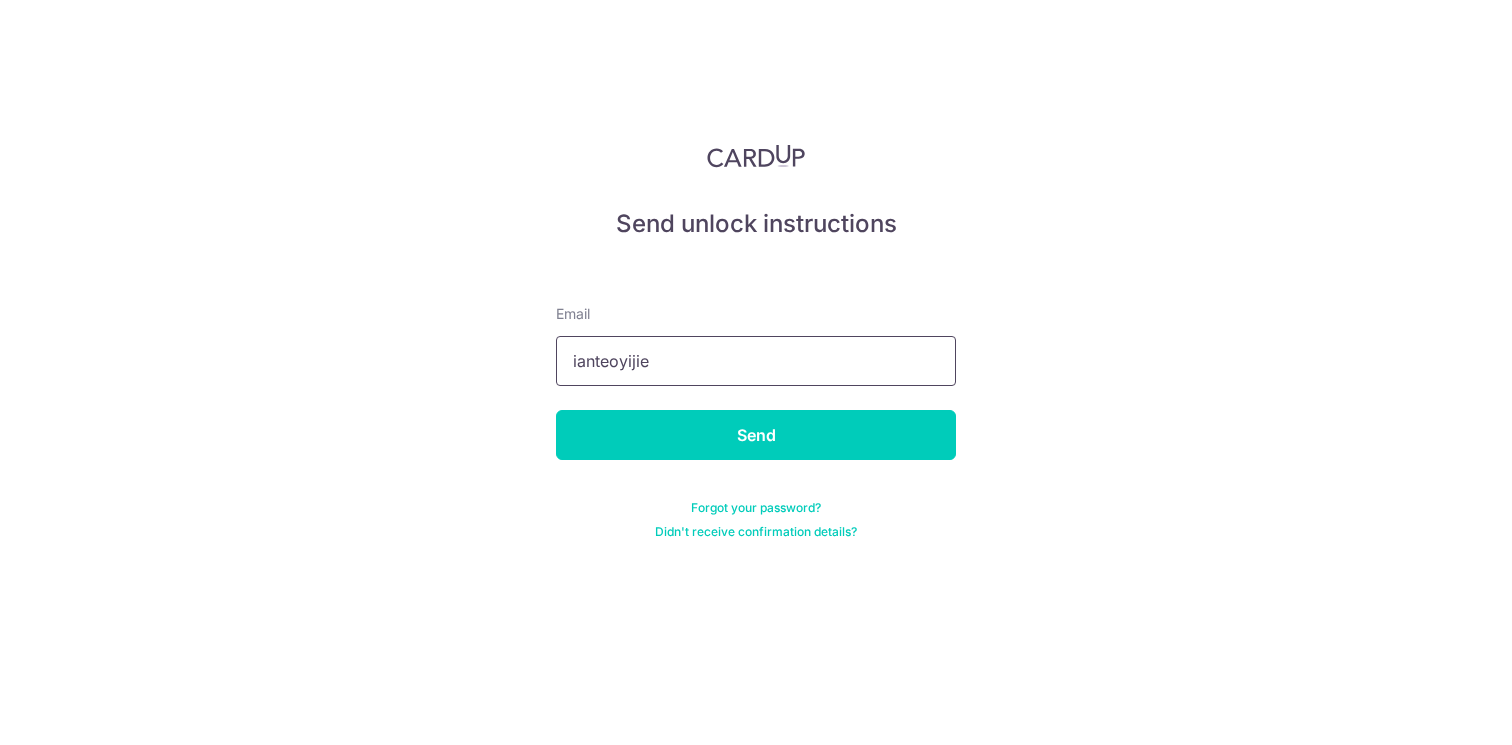 type on "[EMAIL]" 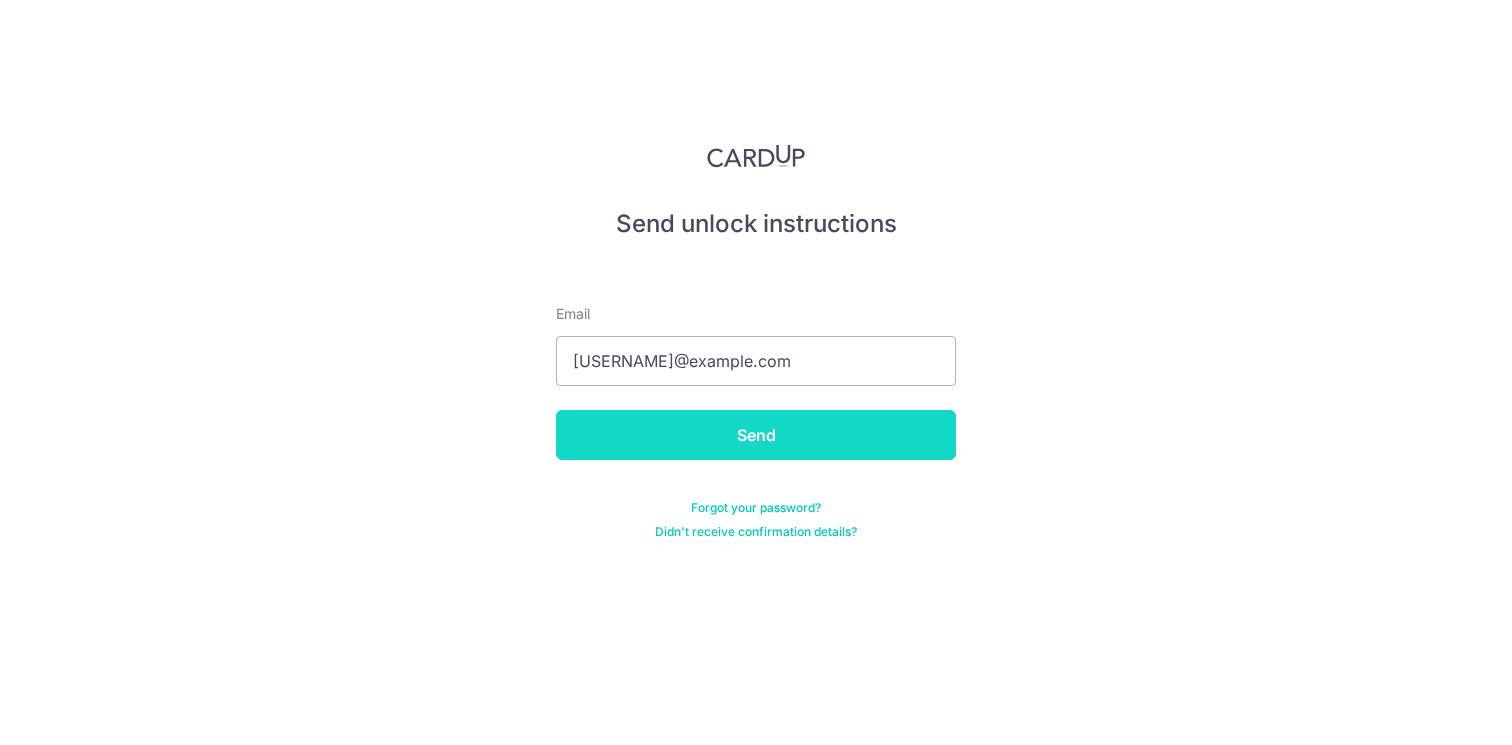 click on "Send" at bounding box center (756, 435) 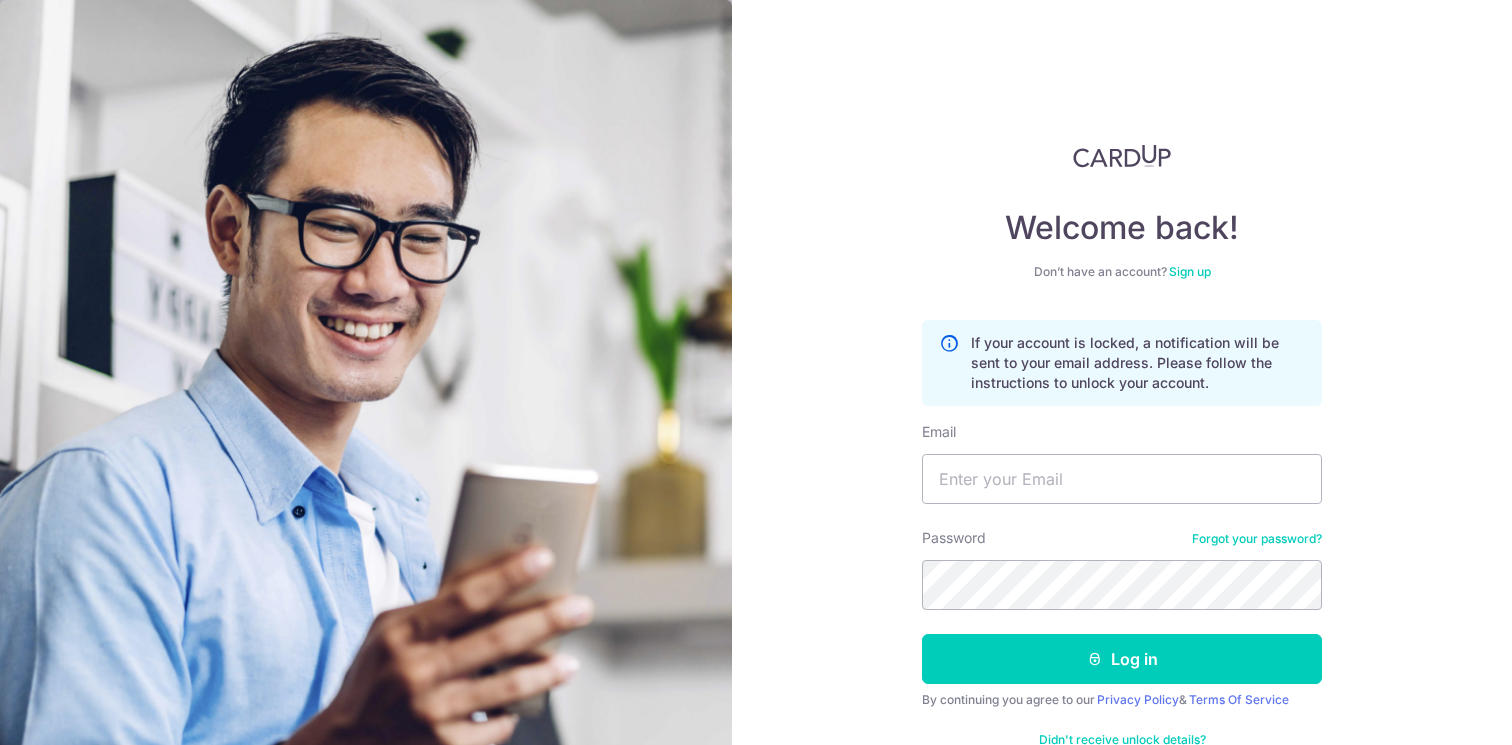 scroll, scrollTop: 0, scrollLeft: 0, axis: both 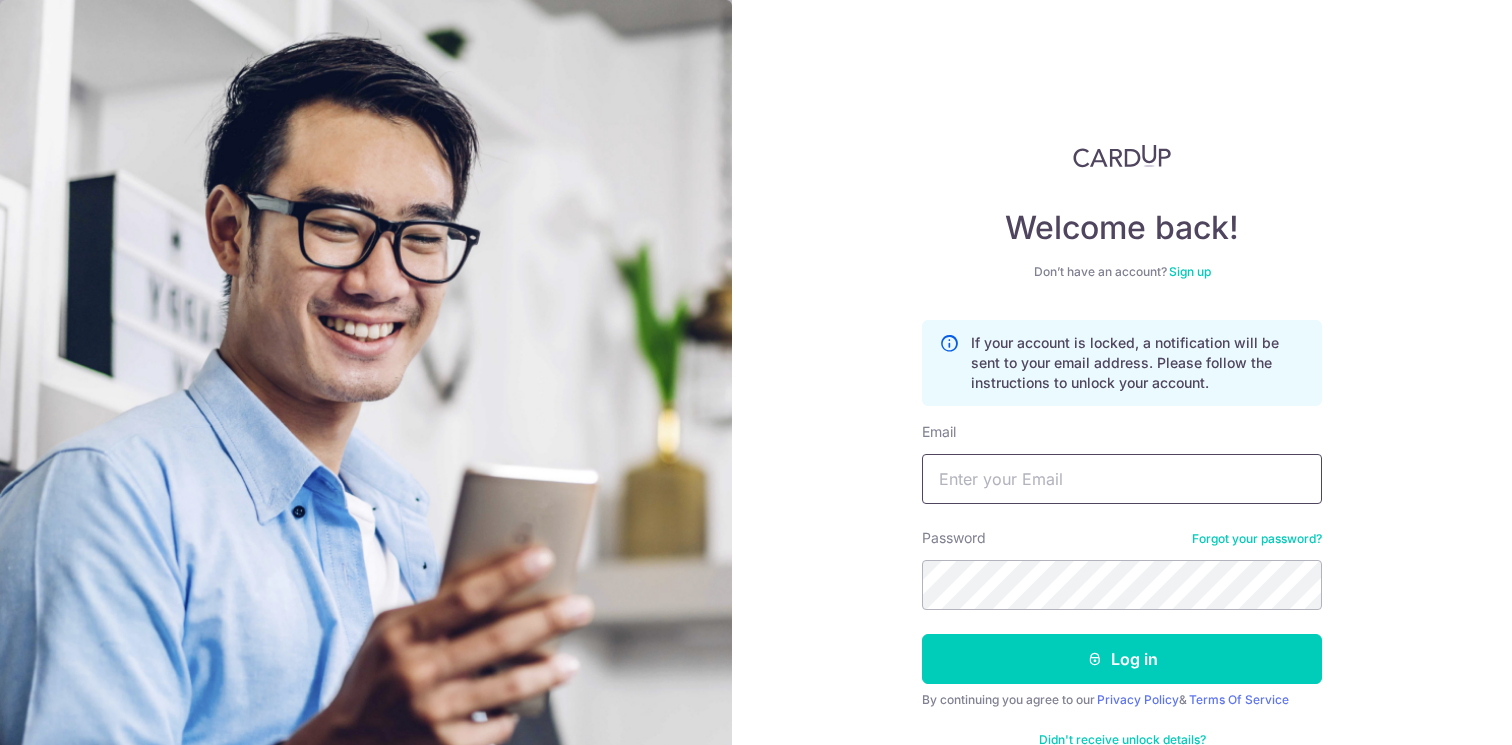 click on "Email" at bounding box center (1122, 479) 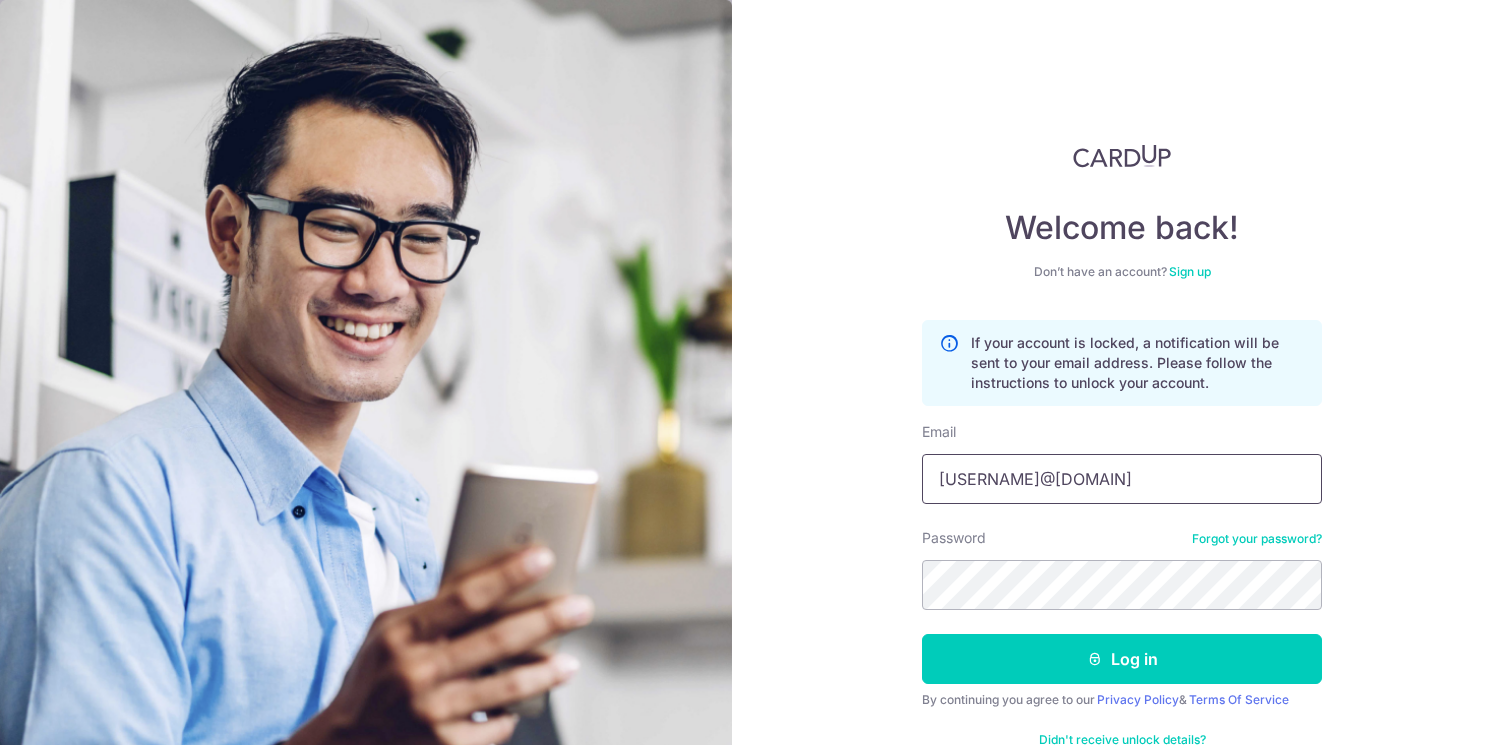 type on "[USERNAME]@[DOMAIN]" 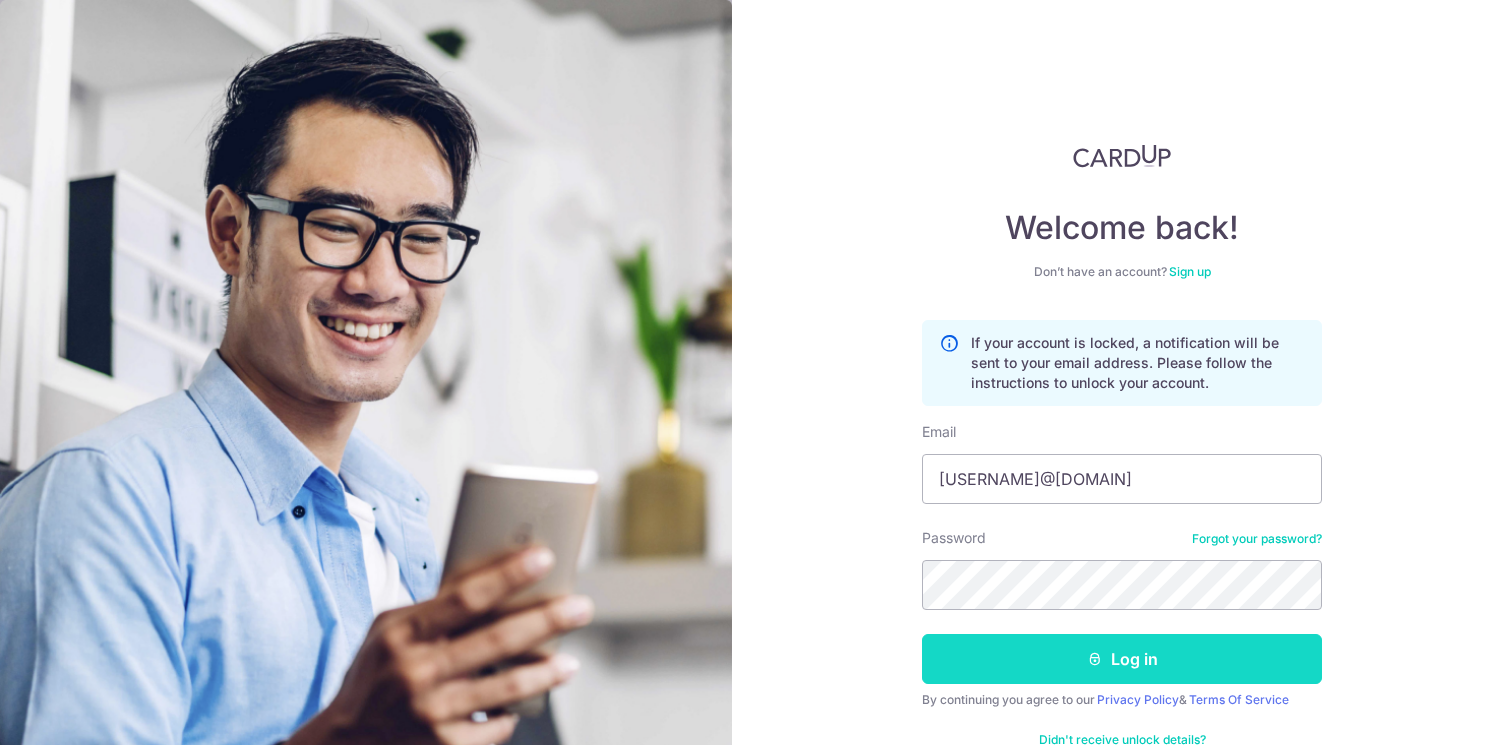 click on "Log in" at bounding box center [1122, 659] 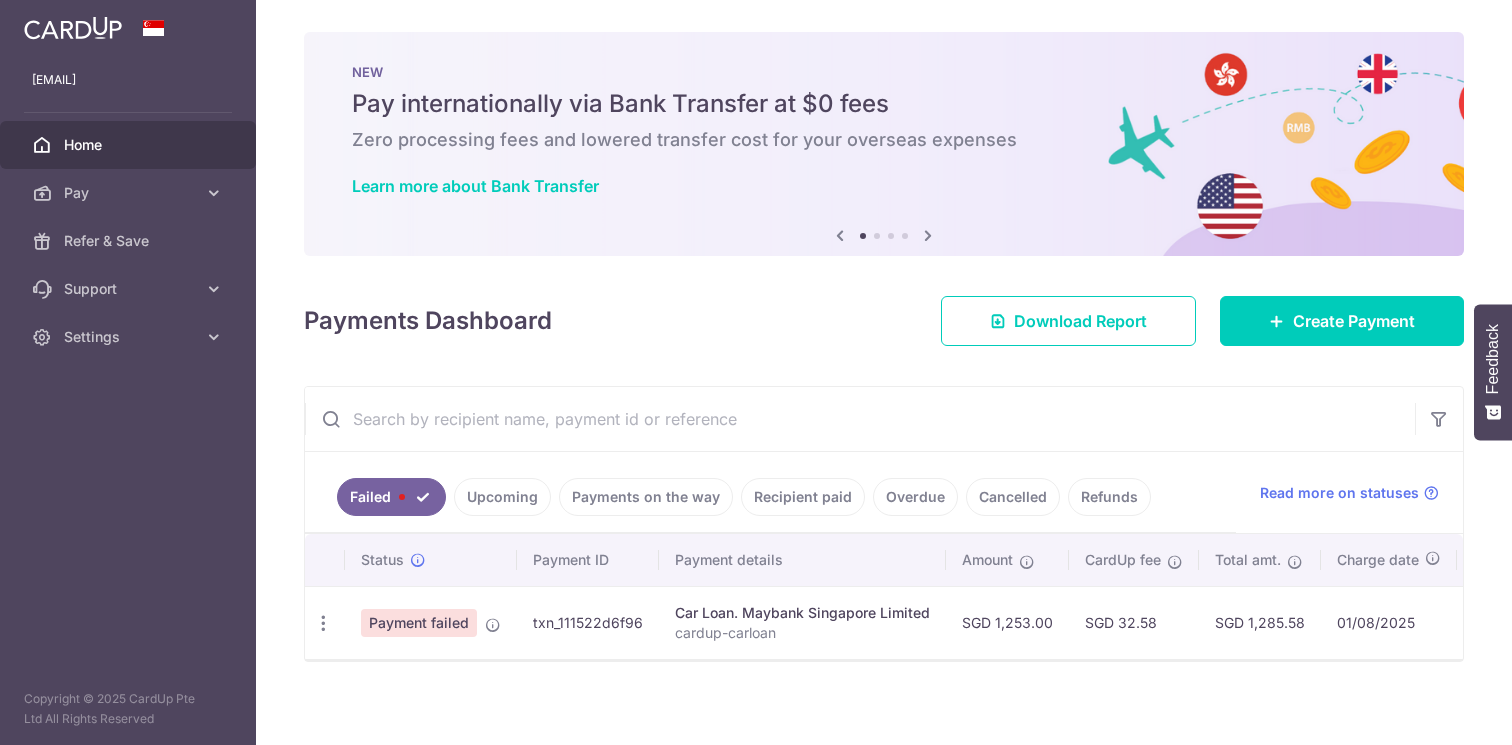 scroll, scrollTop: 0, scrollLeft: 0, axis: both 